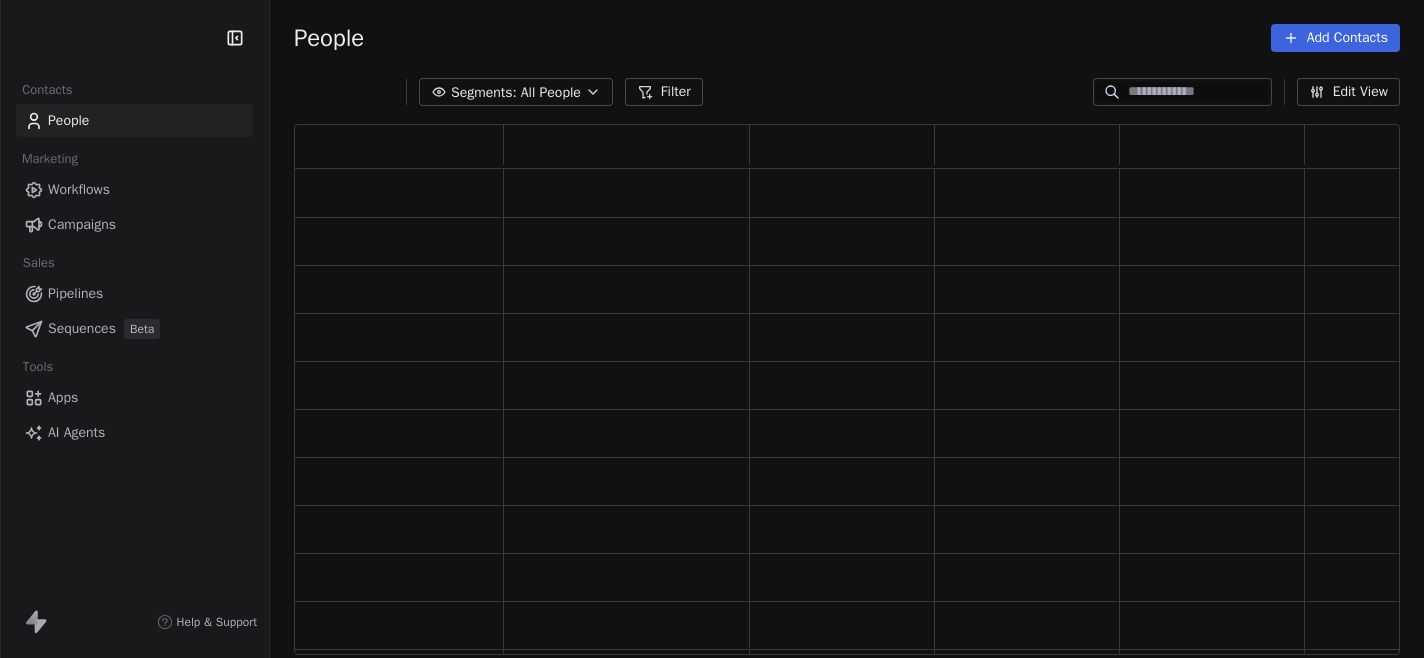 scroll, scrollTop: 0, scrollLeft: 0, axis: both 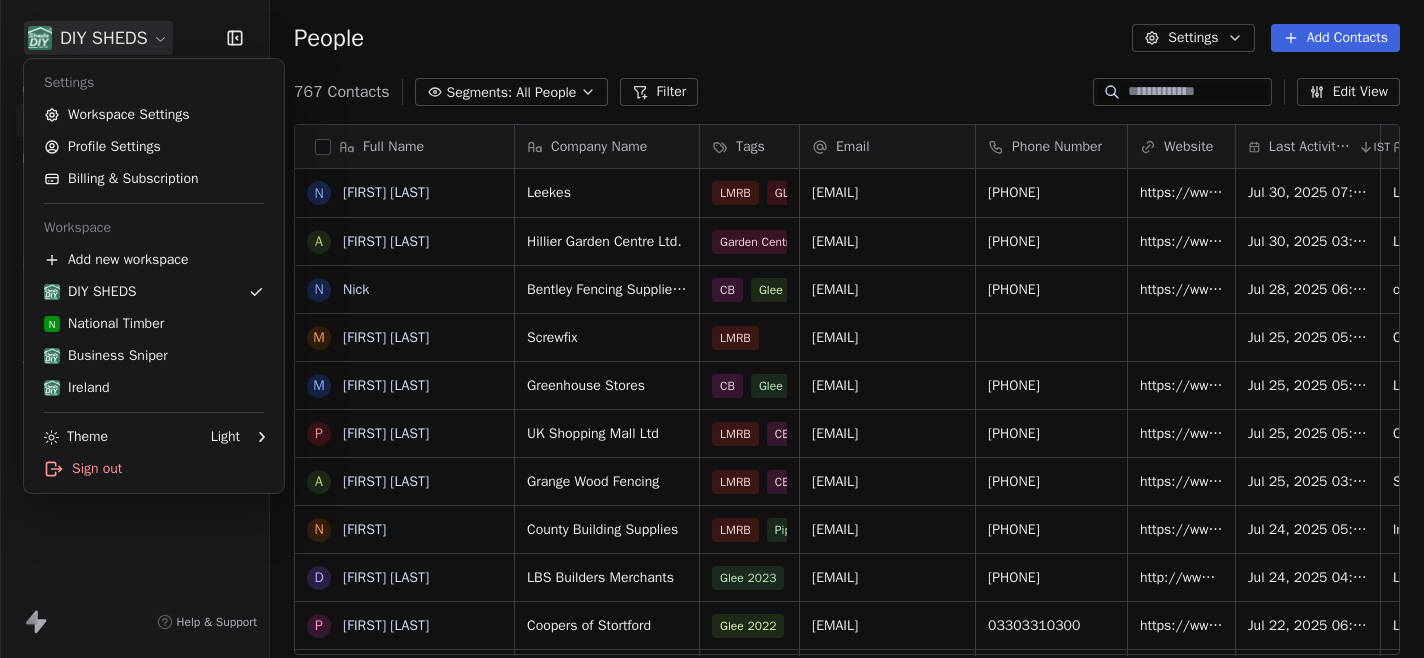 click on "People Settings Add Contacts Contacts Segments: All People Filter Edit View Tag Add to Sequence Export Full Name N [FIRST] [LAST] A [FIRST] [LAST] N [FIRST] [LAST] M [FIRST] [LAST] P [FIRST] [LAST] A [FIRST] [LAST] N [FIRST] [LAST] D [FIRST] [LAST] P [FIRST] [LAST] D [FIRST] [LAST] C [FIRST] [LAST] R [FIRST] [LAST] D [FIRST] [LAST] K [FIRST] [LAST] M [FIRST] [LAST] D [FIRST] [LAST] B [FIRST] [LAST] o [EMAIL] i [EMAIL] R [FIRST] [LAST] G [FIRST] [LAST] K [FIRST] [LAST] w [EMAIL] B [FIRST] [LAST] j [EMAIL] B [FIRST] [LAST] B [FIRST] [LAST] j [EMAIL] R [FIRST] [LAST] D [FIRST] [LAST] ﻿Company Name Tags Email Phone Number Website Last Activity Date IST Notes Leekes LMRB GLEE 25 [EMAIL] [PHONE] https://www.leekes.co.uk Jul 30, 2025 07:18 PM LMRB x5 Text x1 Email x 1 See Notes NI forest Hillier Garden Centre Ltd. Garden Centre Top 200 Green Houses" at bounding box center (712, 329) 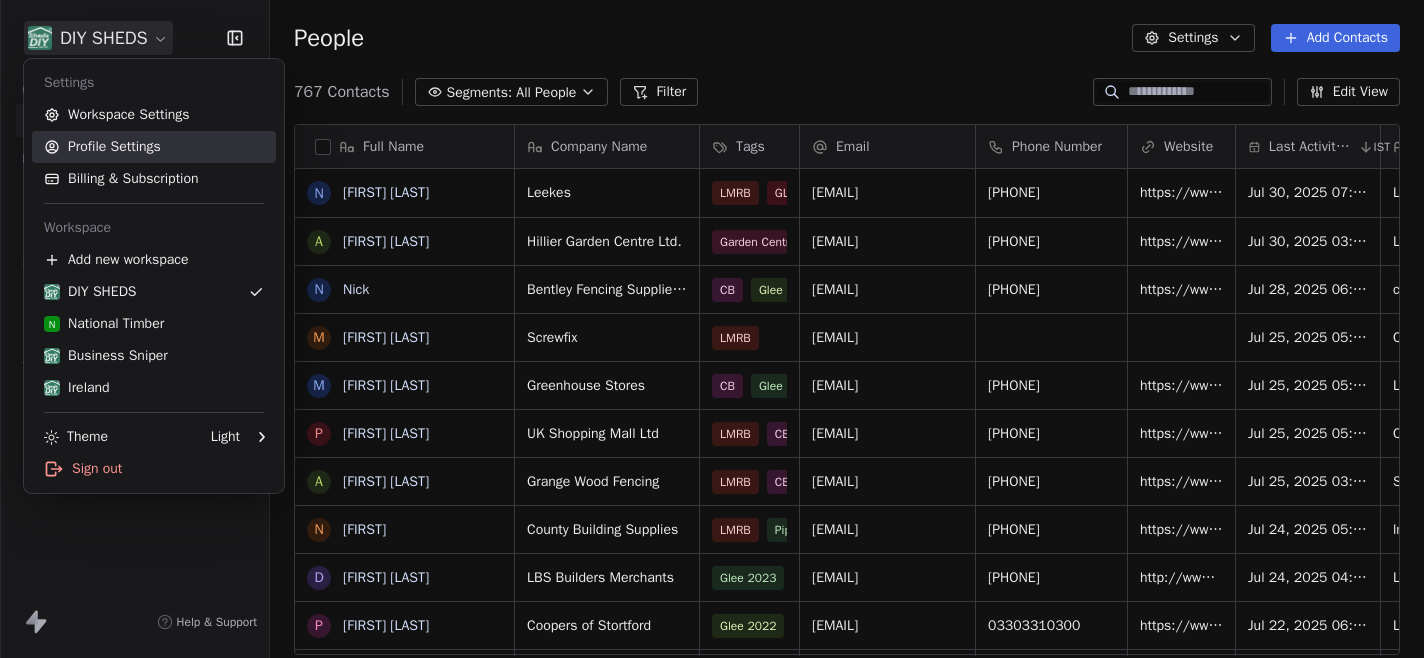 click on "Profile Settings" at bounding box center (154, 147) 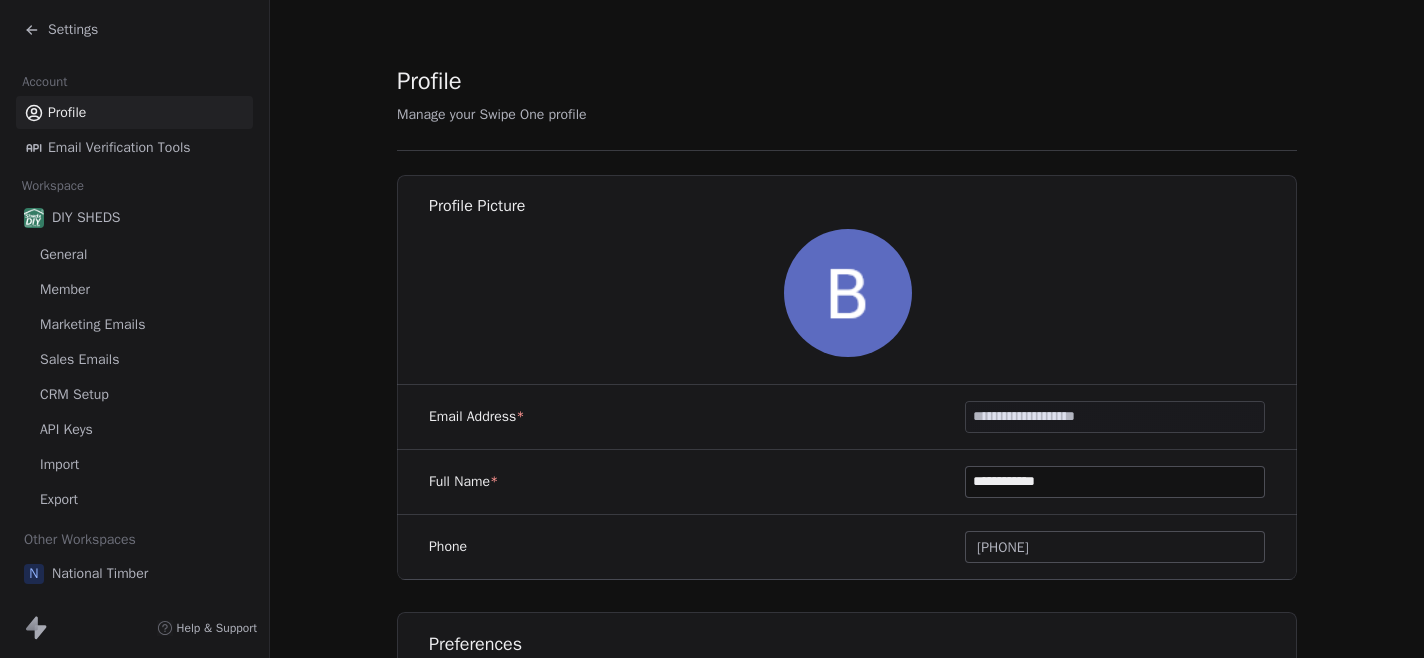 click on "Marketing Emails" at bounding box center [92, 324] 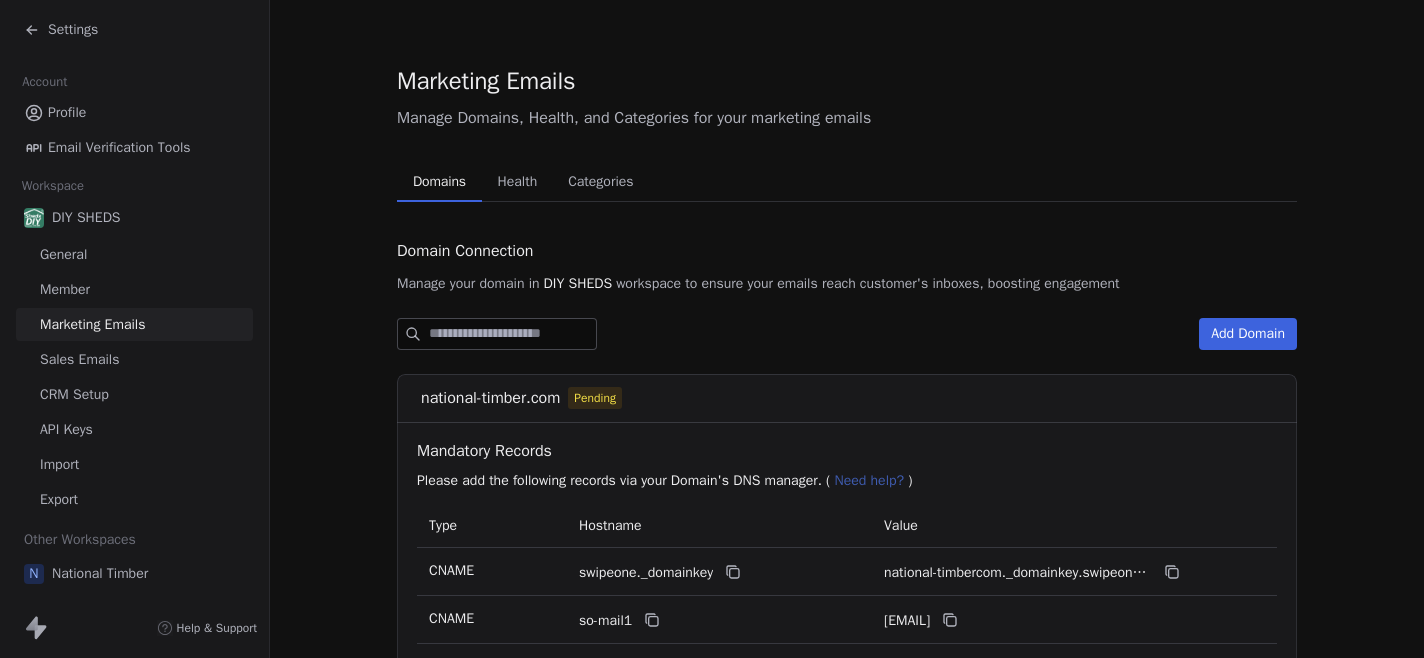 click on "Domains Domains Health Health Categories Categories Domain Connection Manage your domain in DIY SHEDS workspace to ensure your emails reach customer's inboxes, boosting engagement Add Domain national-timber.com Pending Mandatory Records Please add the following records via your Domain's DNS manager. ( Need help? ) Type Hostname Value CNAME swipeone._domainkey national-timbercom._domainkey.swipeone.email CNAME so-mail1 national-timbercom1.swipeone.email CNAME so-mail2 national-timbercom2.swipeone.email CNAME _dmarc _dmarc.swipeone.email Additional records for high availability (Optional) Recommended Verify Delete shedsdiy.co.uk Connected Mandatory Records Please add the following records via your Domain's DNS manager. ( Need help? ) Type Hostname Value CNAME swipeone._domainkey shedsdiycouk._domainkey.swipeone.email CNAME so-mail1 shedsdiycouk1.swipeone.email CNAME so-mail2 shedsdiycouk2.swipeone.email CNAME _dmarc" at bounding box center (847, 774) 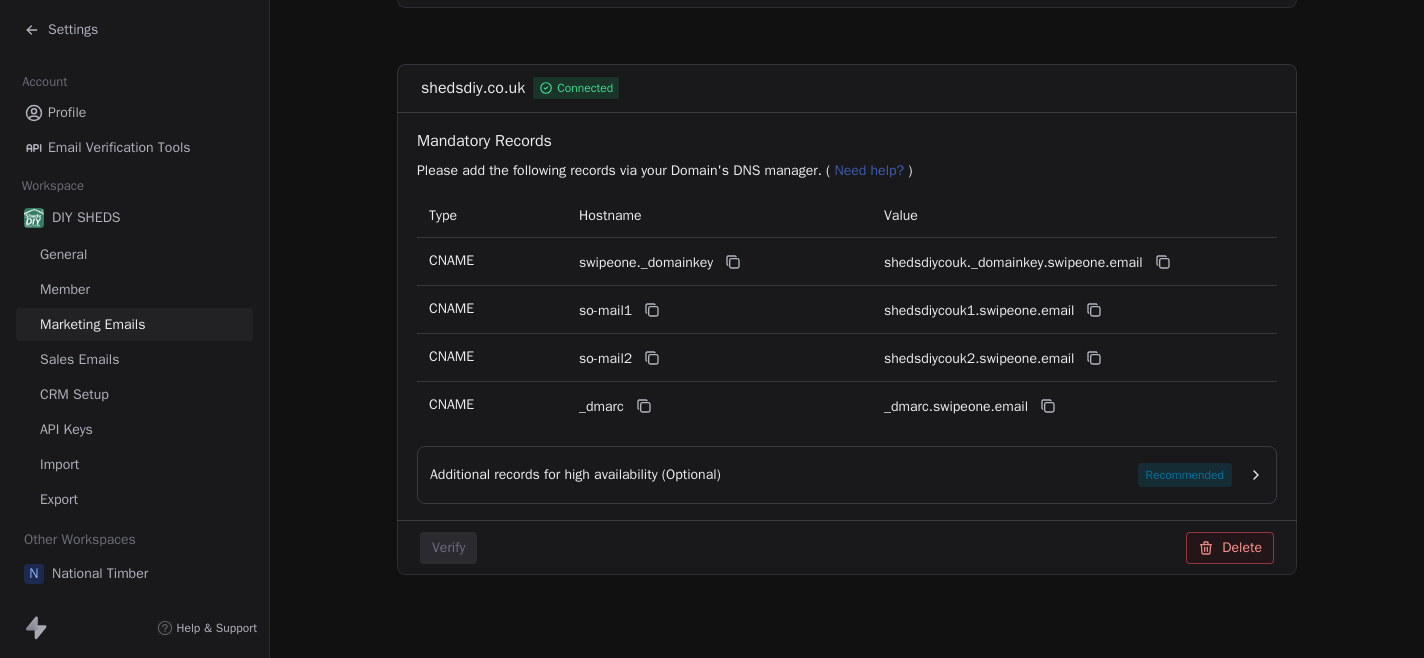 scroll, scrollTop: 880, scrollLeft: 0, axis: vertical 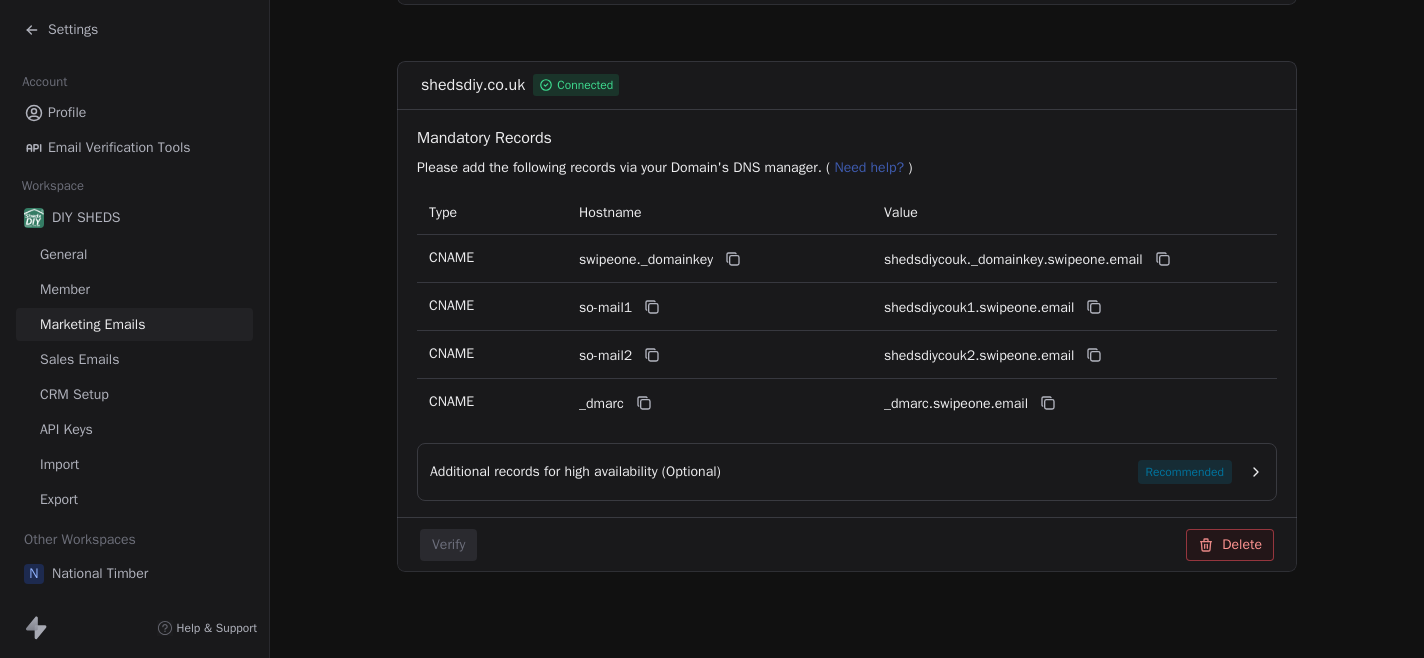 click on "Sales Emails" at bounding box center (134, 359) 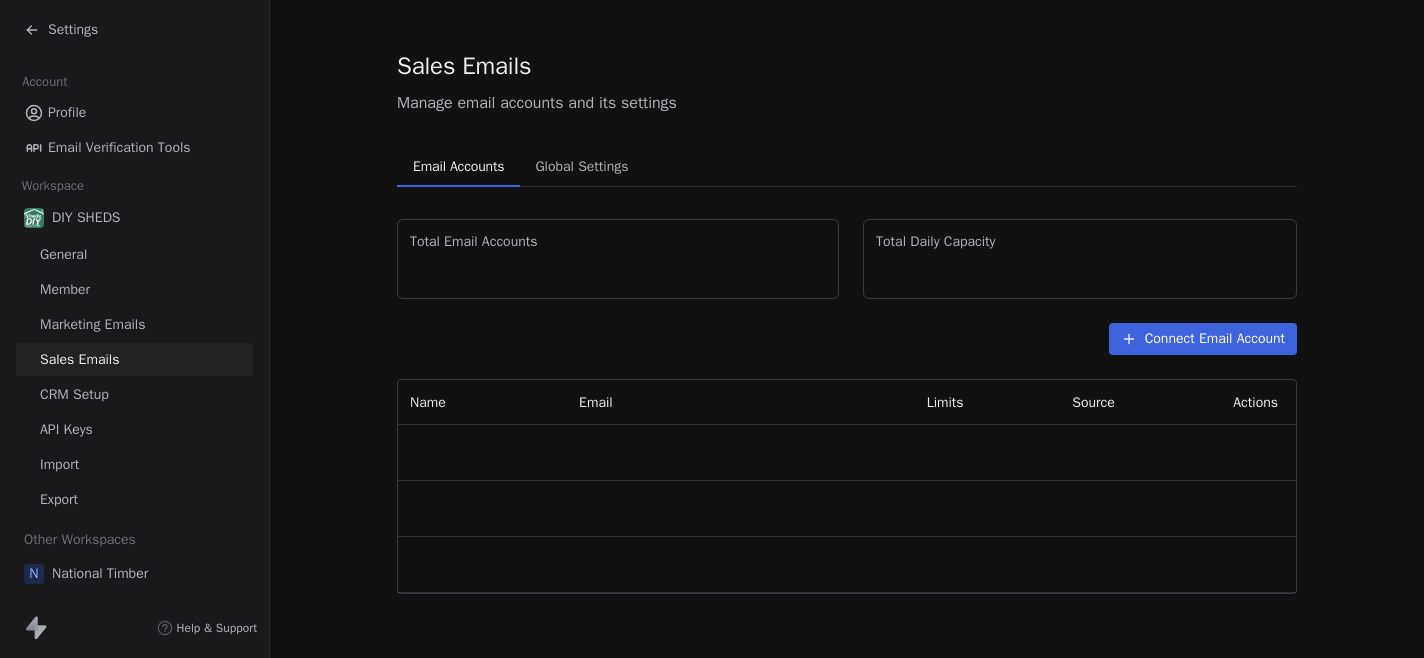 scroll, scrollTop: 0, scrollLeft: 0, axis: both 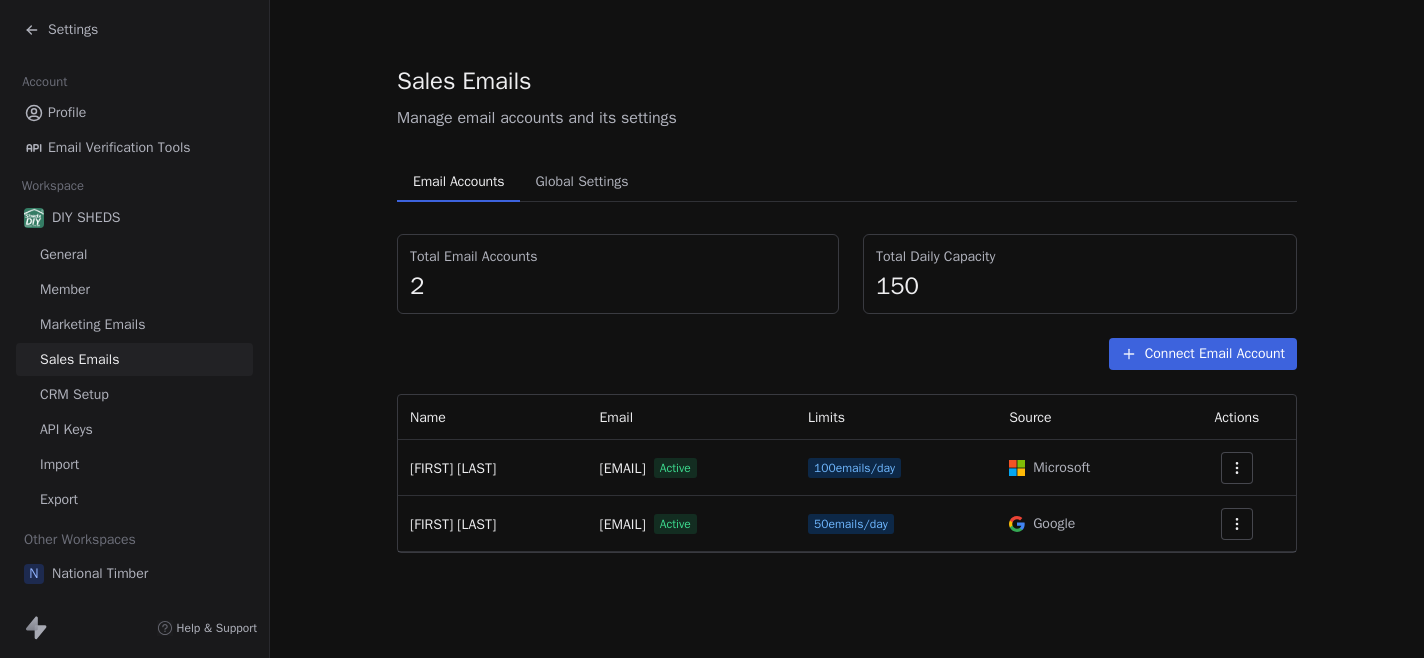 click on "CRM Setup" at bounding box center [74, 394] 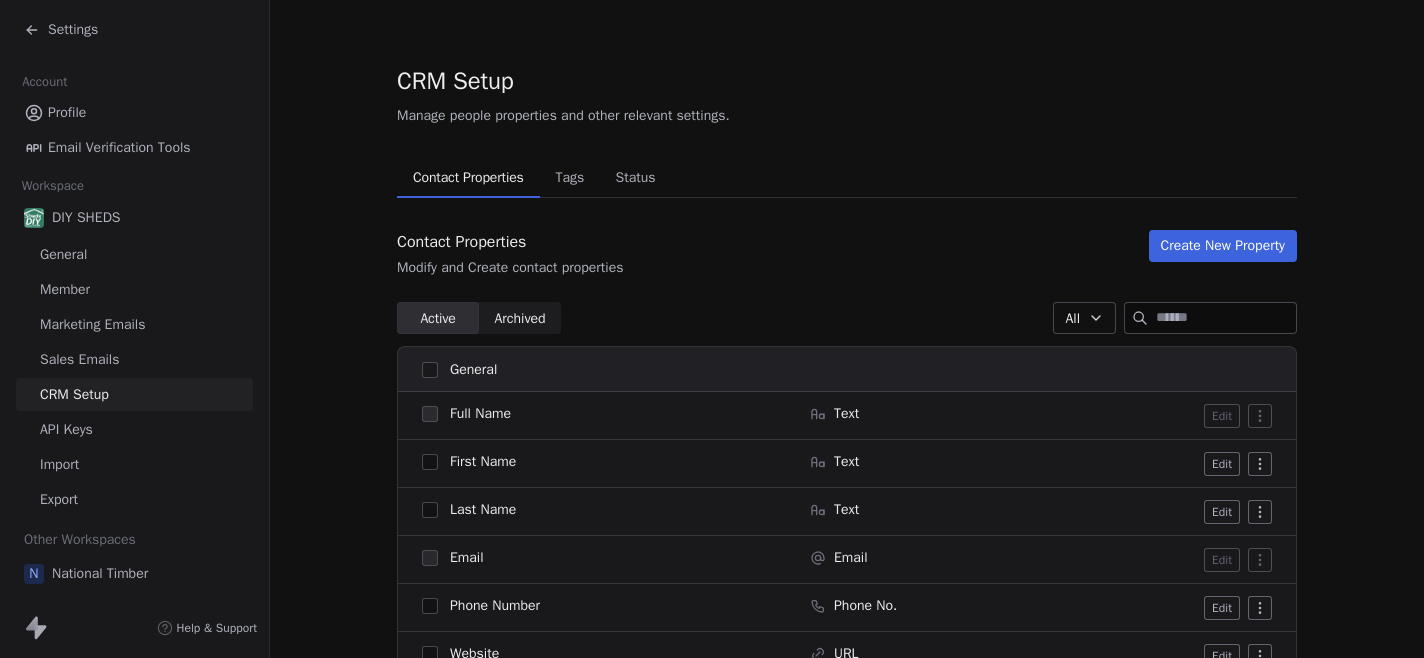 click on "API Keys" at bounding box center (66, 429) 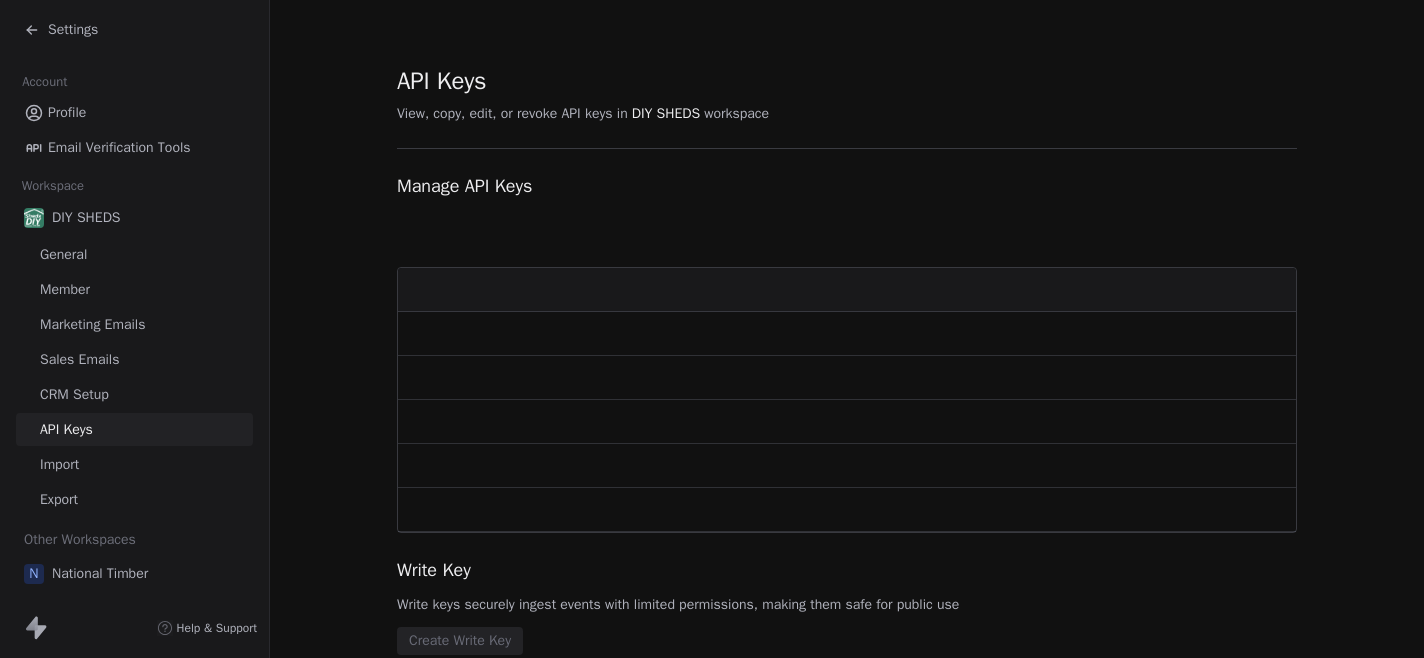 click on "Import" at bounding box center [59, 464] 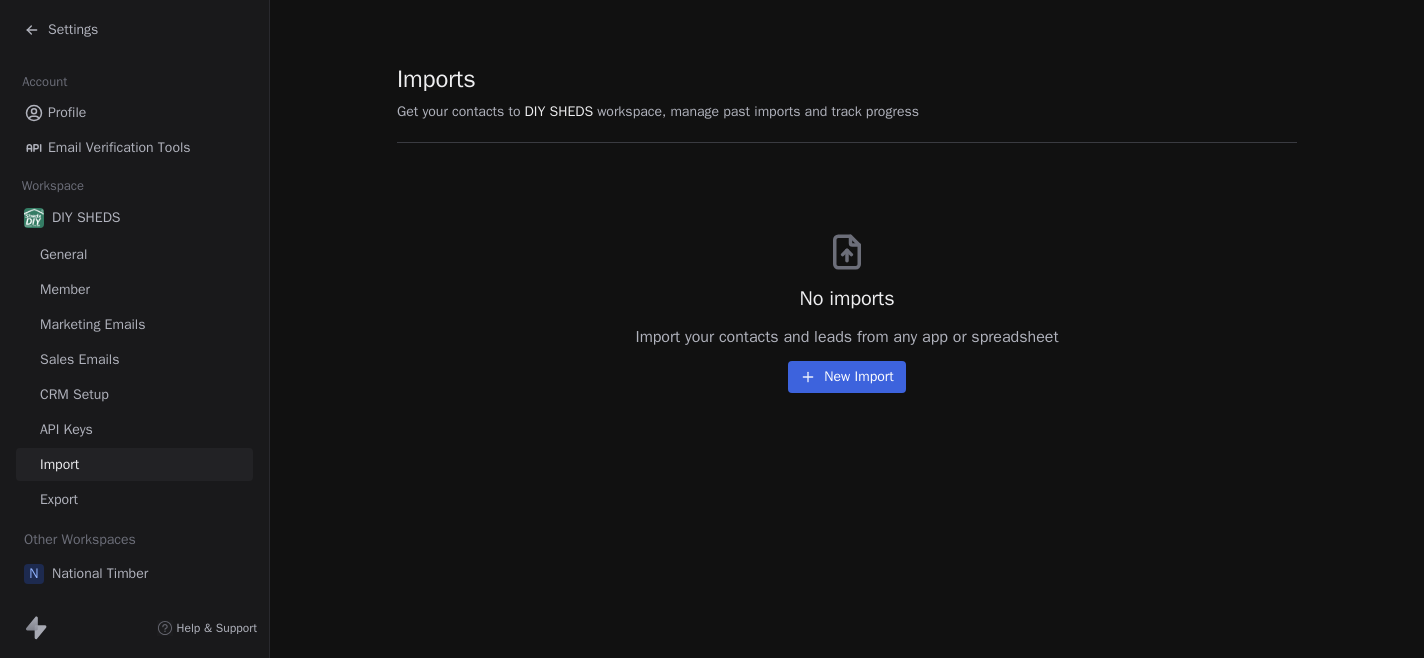 click on "Export" at bounding box center (59, 499) 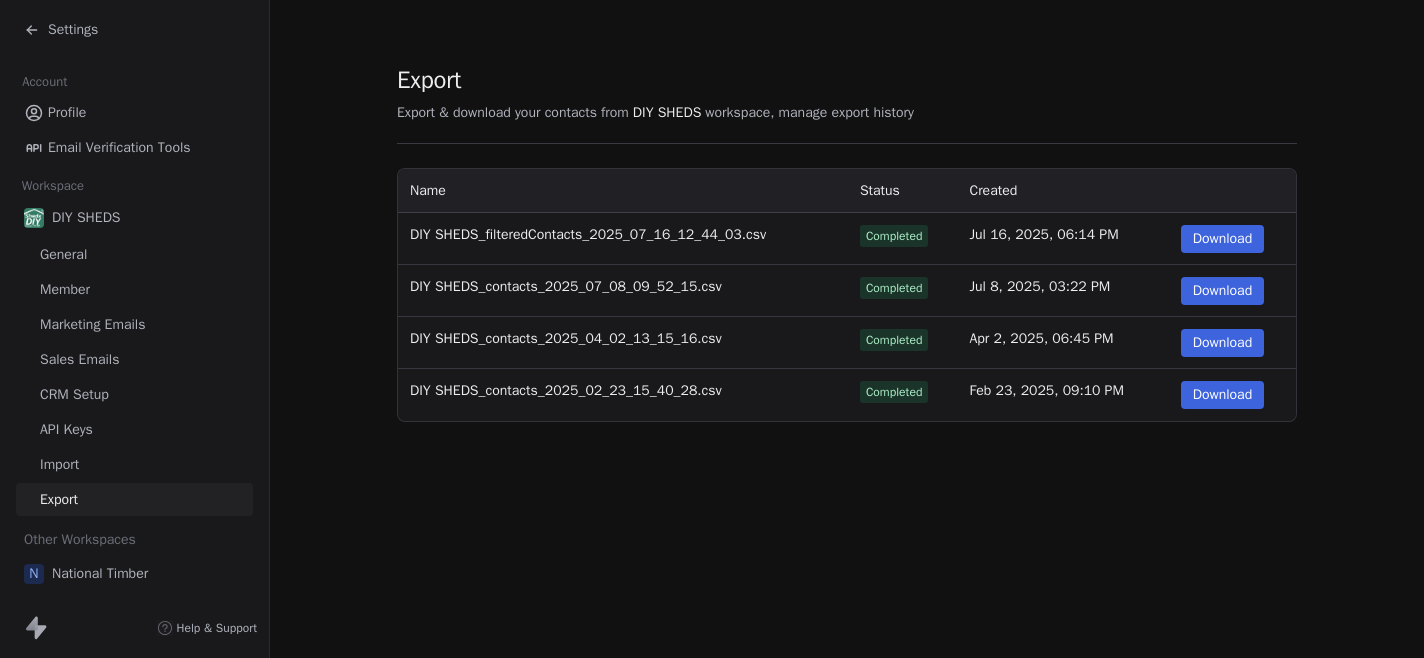click on "Member" at bounding box center [134, 289] 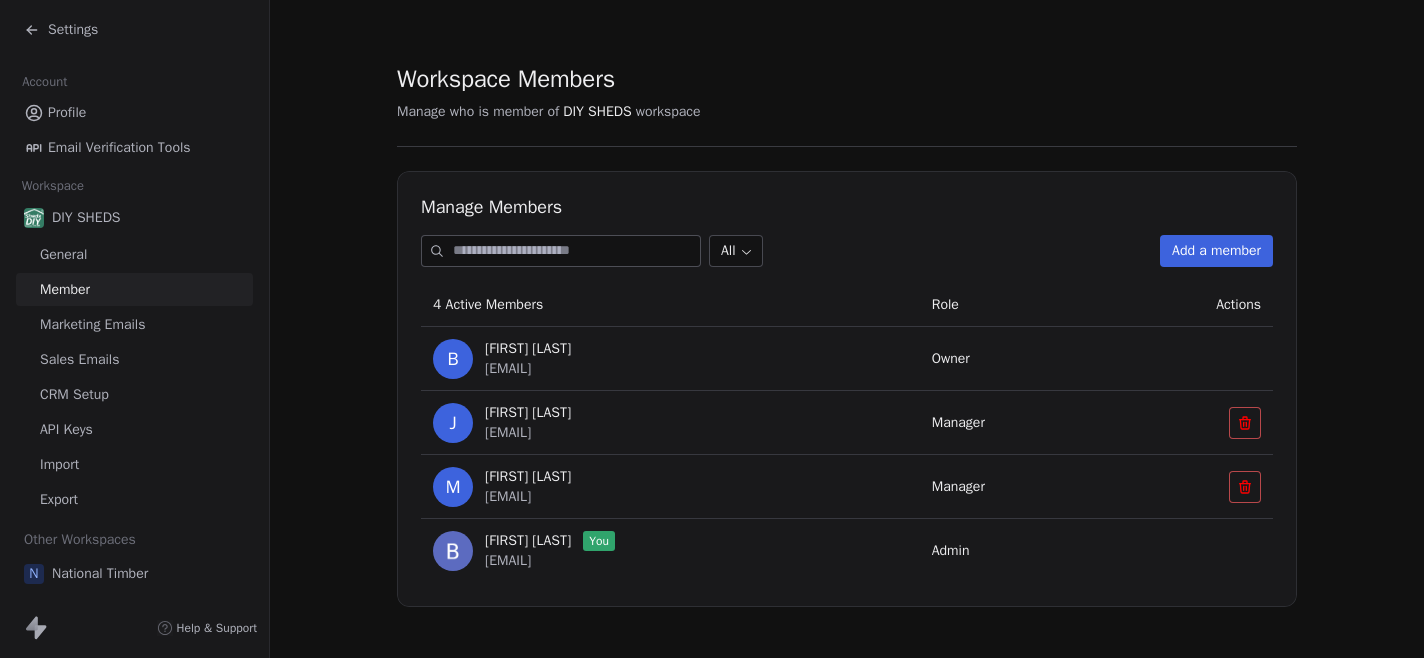 click on "General" at bounding box center (134, 254) 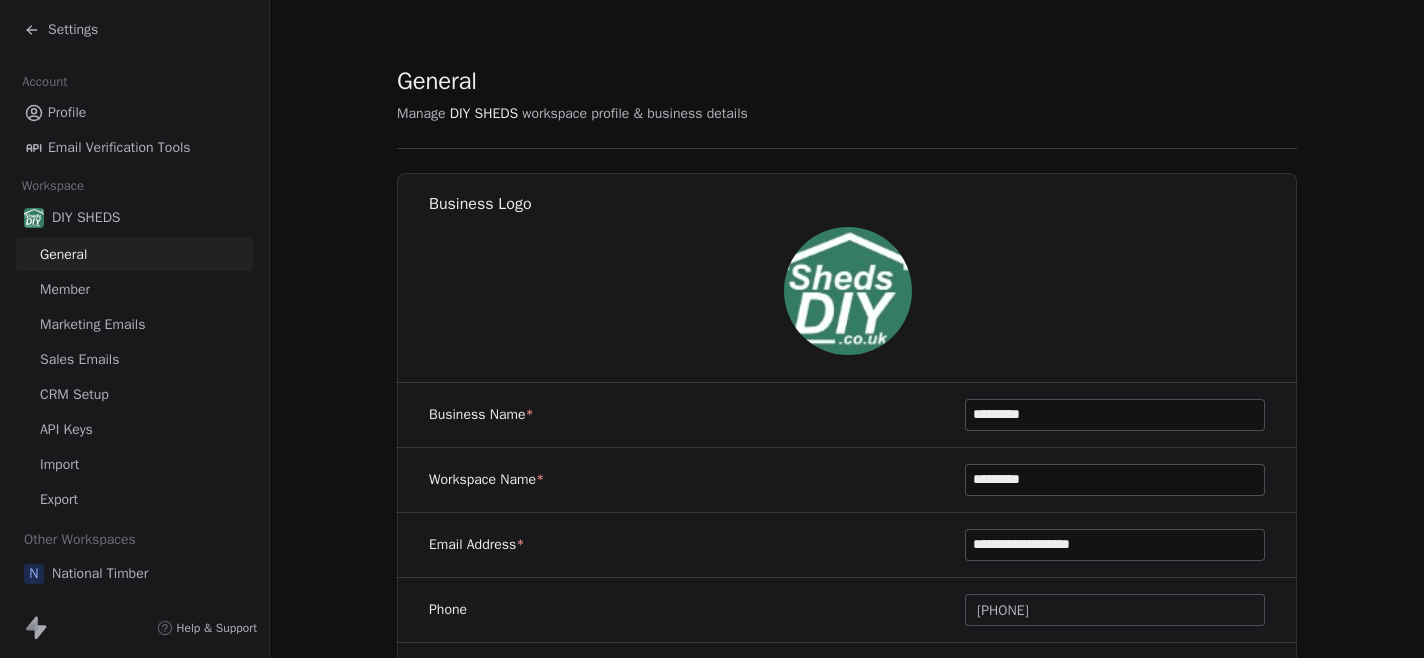 click on "Marketing Emails" at bounding box center (92, 324) 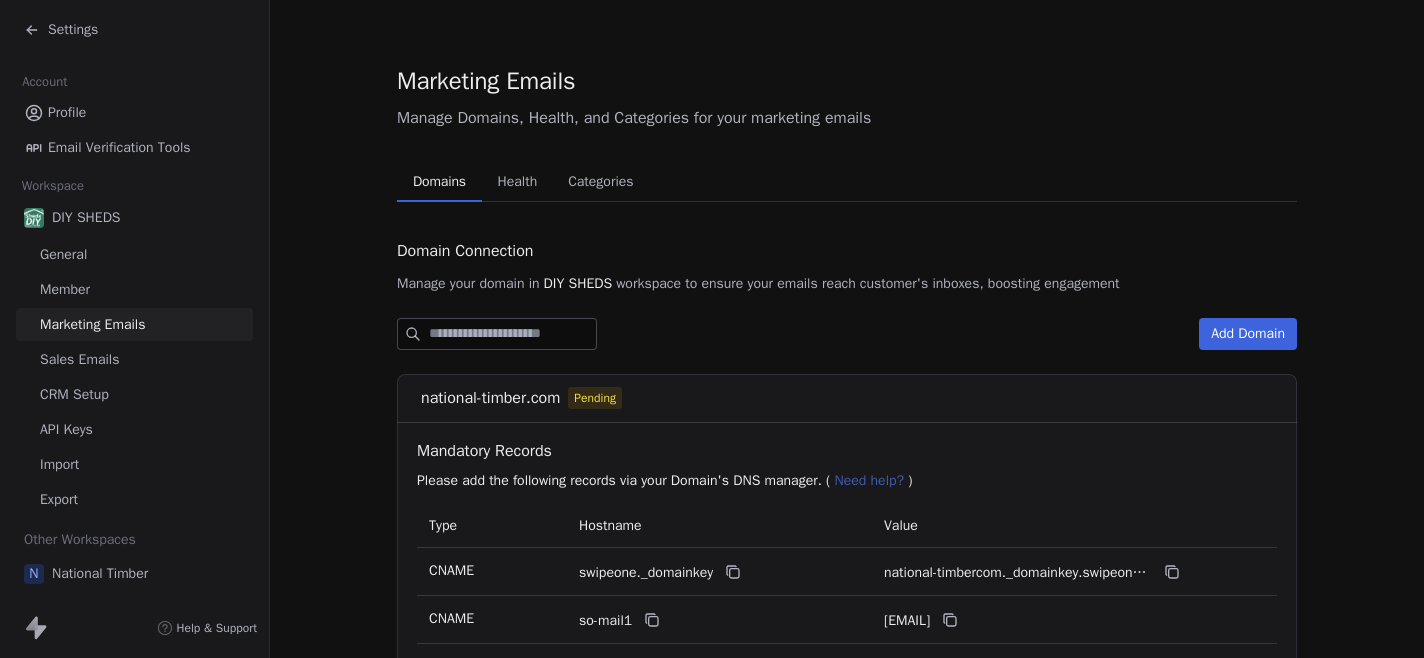click on "Email Verification Tools" at bounding box center [119, 147] 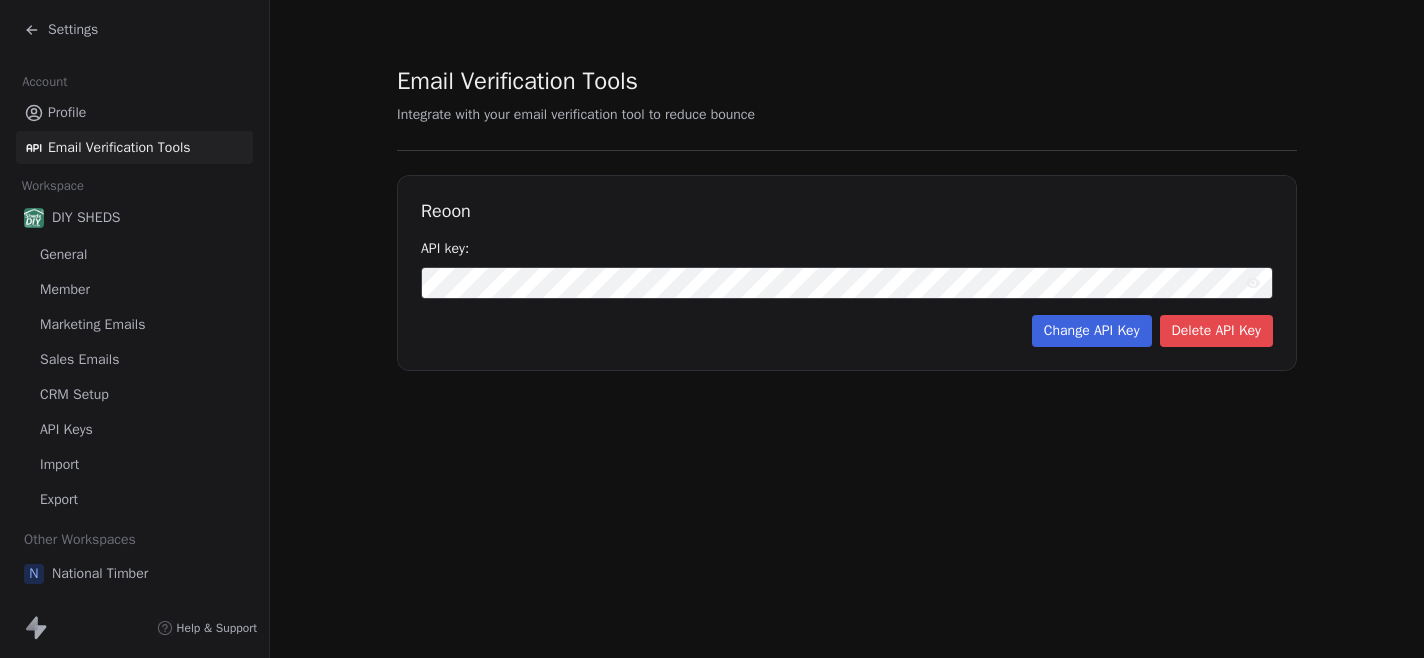click on "CRM Setup" at bounding box center [134, 394] 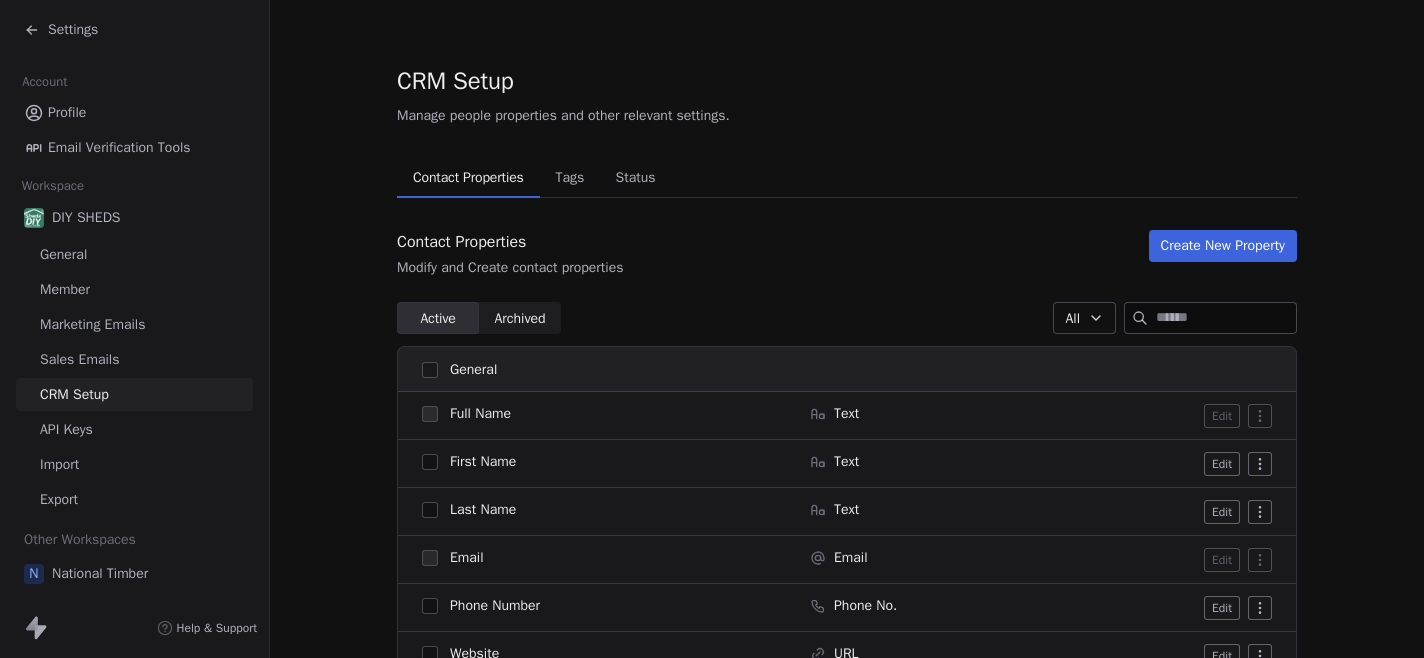click on "Sales Emails" at bounding box center [79, 359] 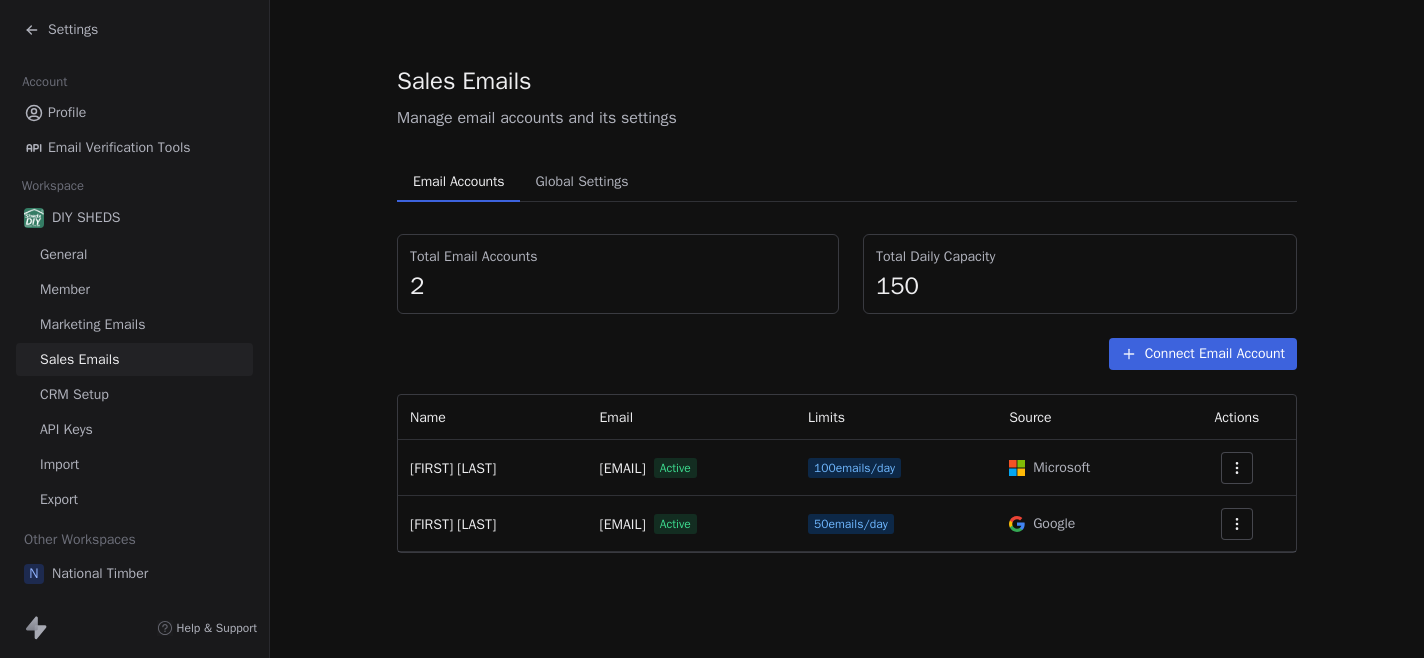 click on "Marketing Emails" at bounding box center [92, 324] 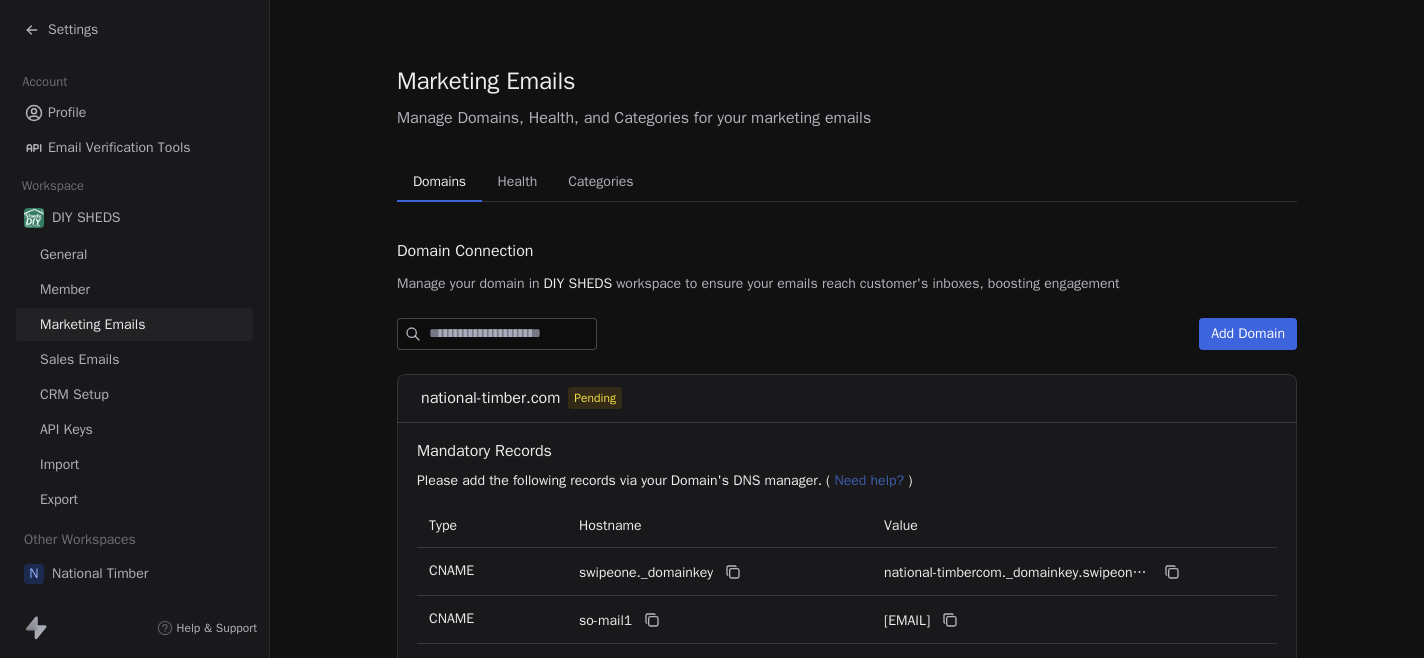 click on "Member" at bounding box center (65, 289) 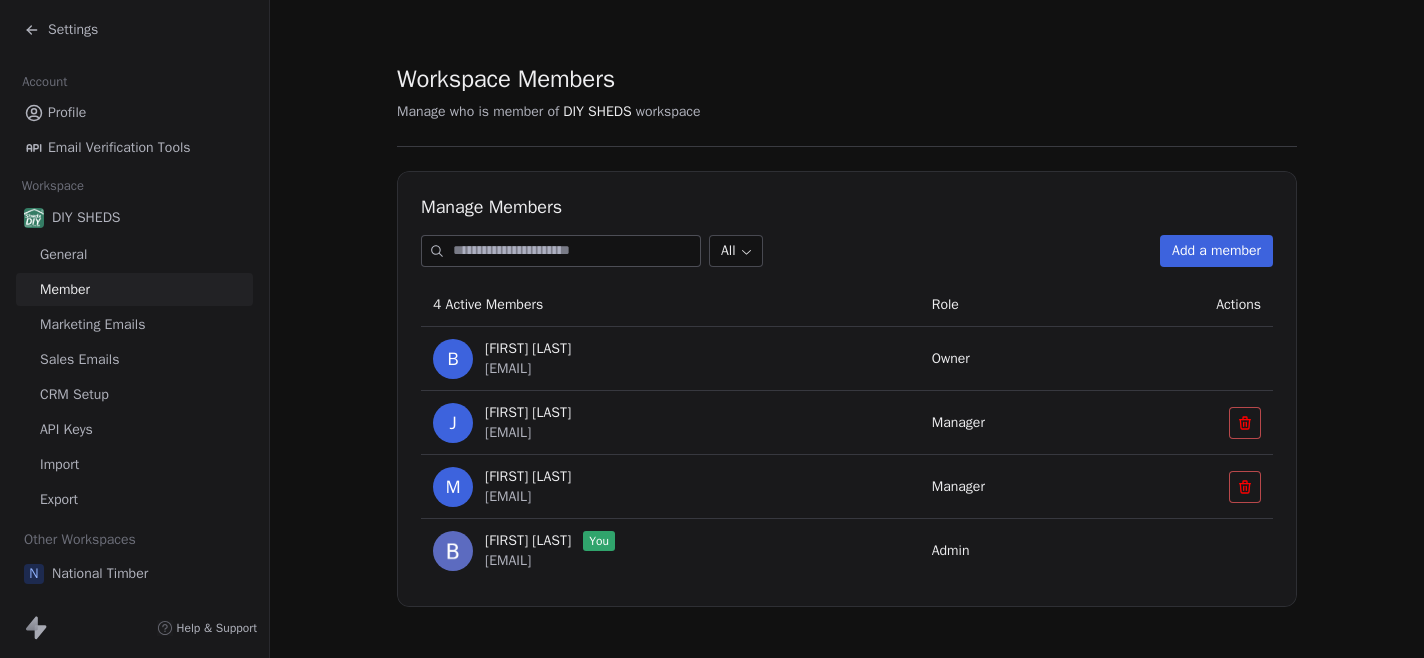 click on "General" at bounding box center (63, 254) 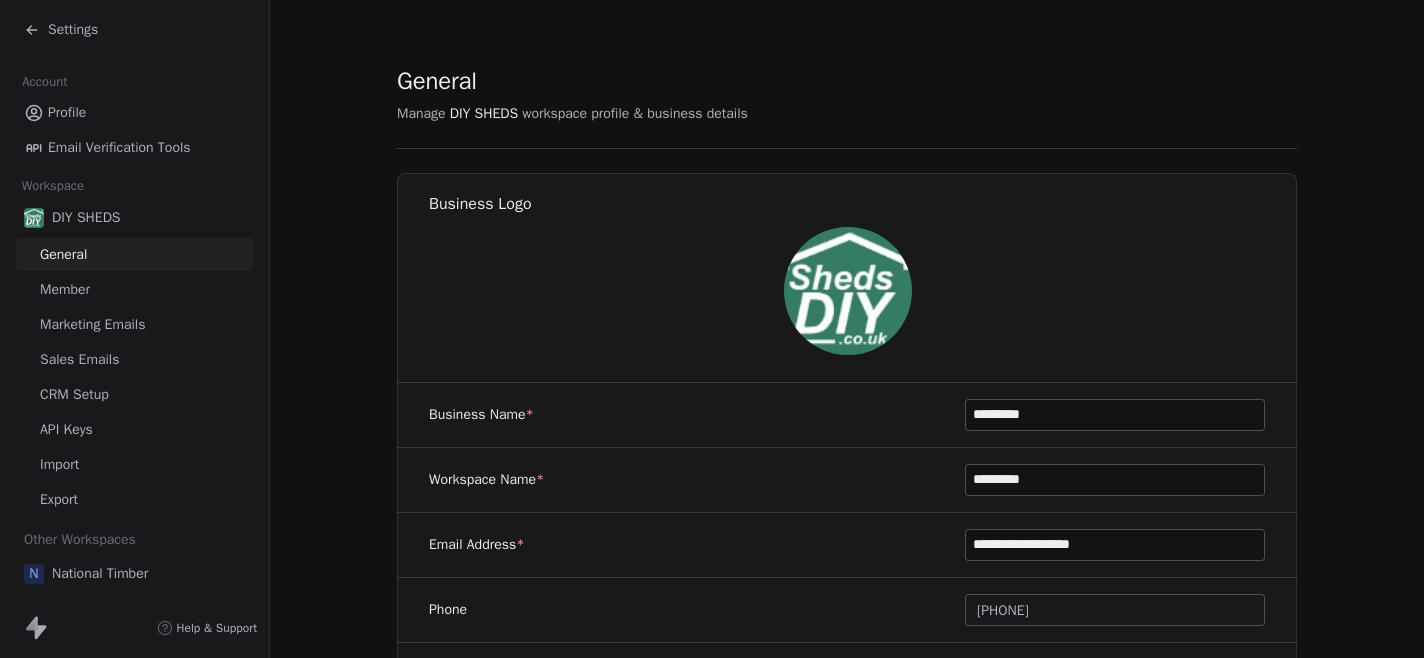 click 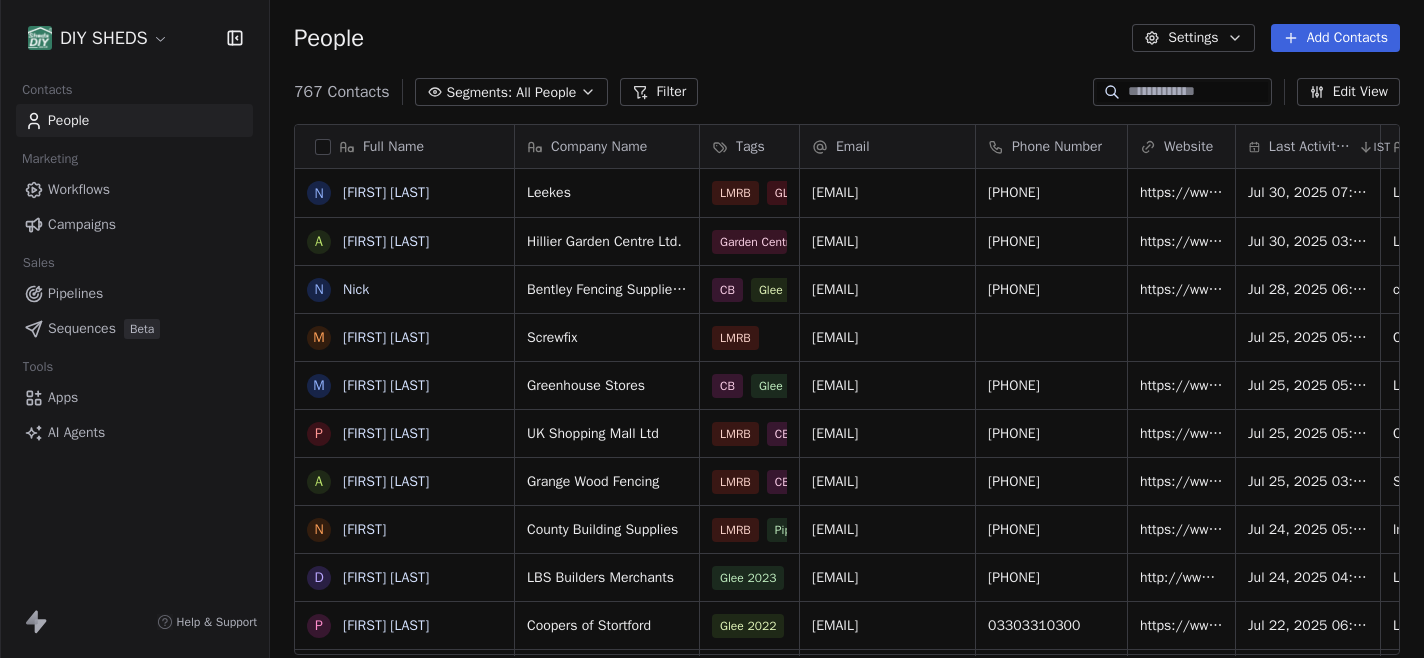 scroll, scrollTop: 1, scrollLeft: 1, axis: both 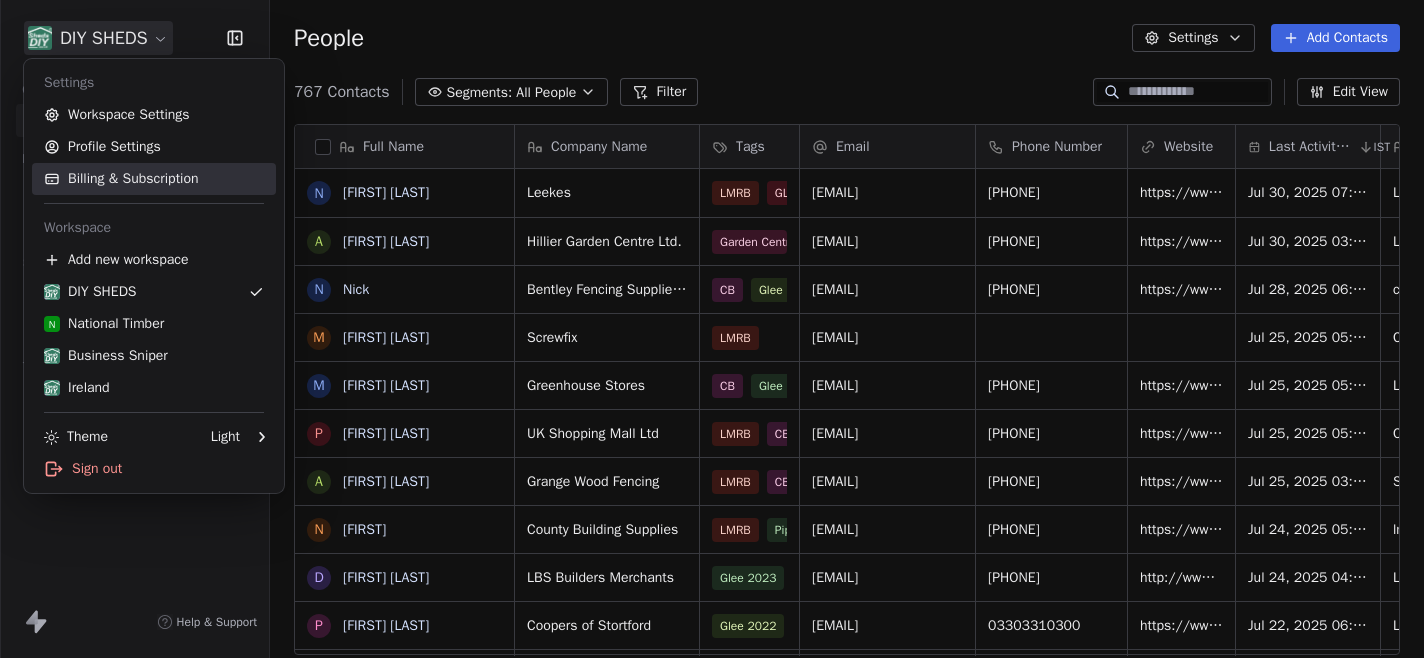 click on "Billing & Subscription" at bounding box center (154, 179) 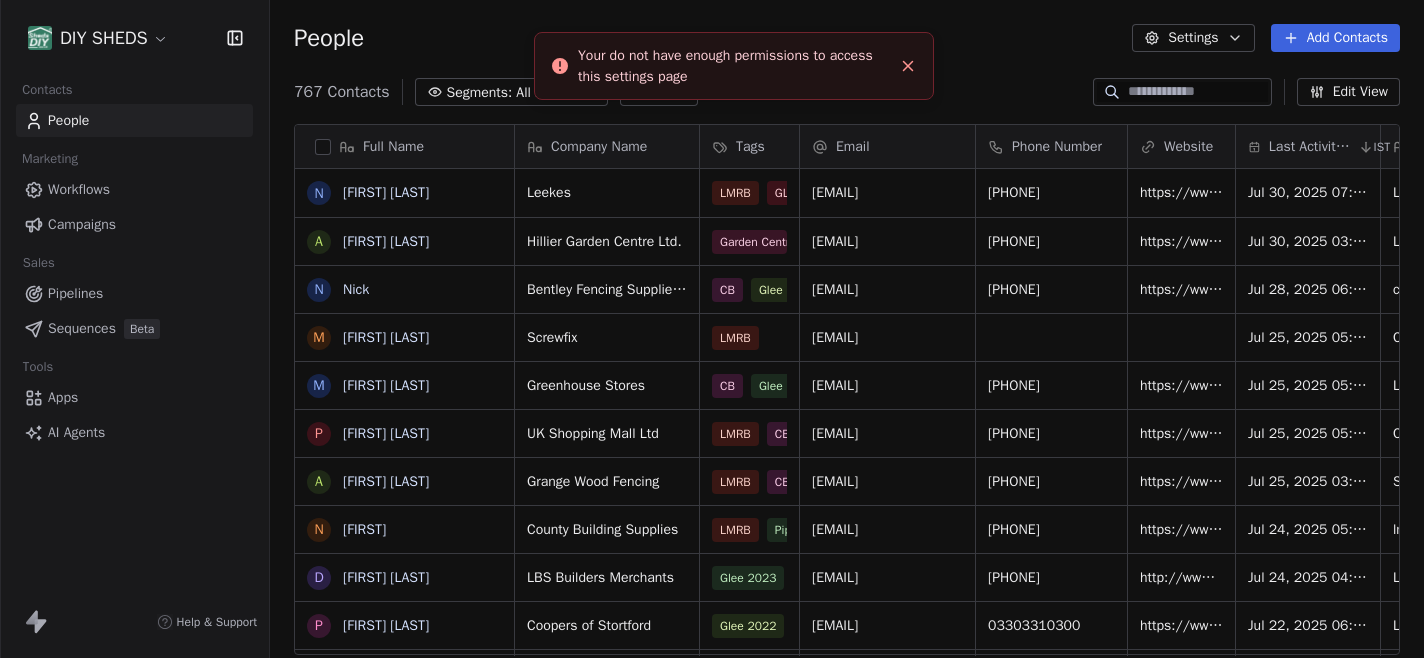 scroll, scrollTop: 1, scrollLeft: 1, axis: both 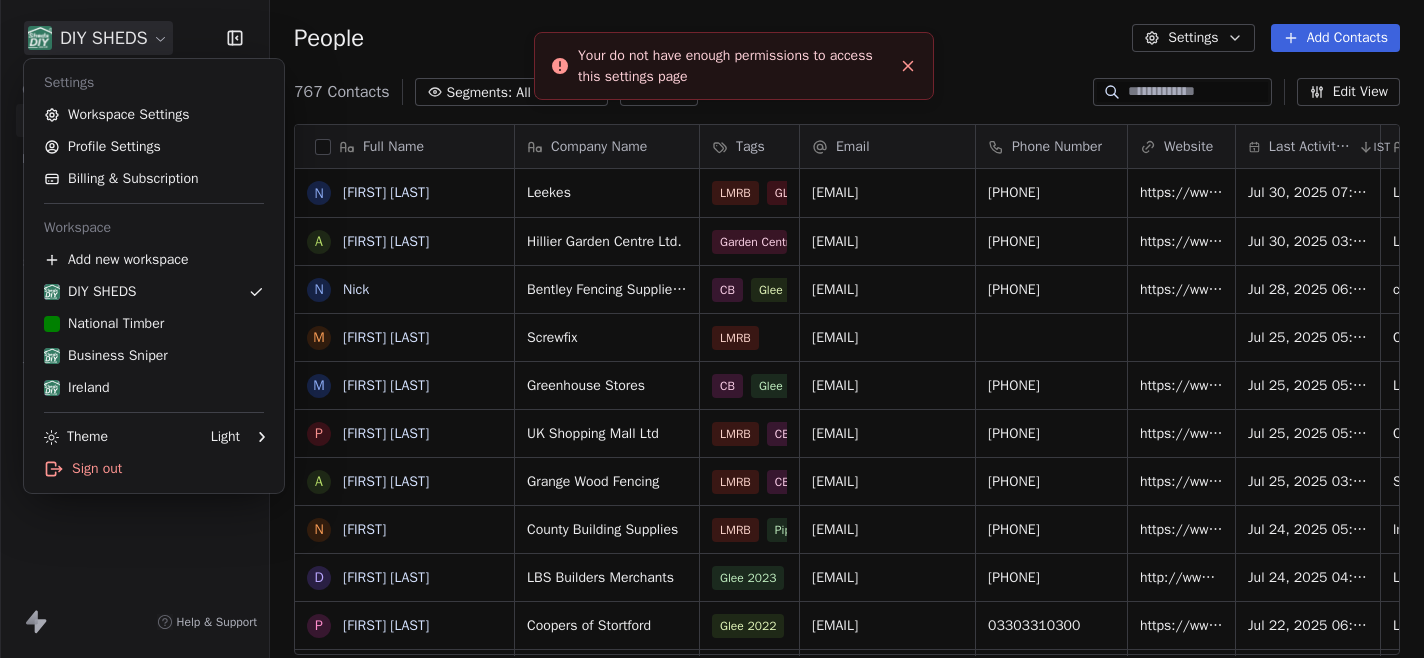 click on "People Settings Add Contacts Contacts Segments: All People Filter Edit View Tag Add to Sequence Export Full Name N [FIRST] [LAST] A [FIRST] [LAST] N [FIRST] [LAST] M [FIRST] [LAST] P [FIRST] [LAST] A [FIRST] [LAST] N [FIRST] [LAST] D [FIRST] [LAST] P [FIRST] [LAST] D [FIRST] [LAST] C [FIRST] [LAST] R [FIRST] [LAST] D [FIRST] [LAST] K [FIRST] [LAST] M [FIRST] [LAST] D [FIRST] [LAST] B [FIRST] [LAST] o [EMAIL] i [EMAIL] R [FIRST] [LAST] G [FIRST] [LAST] K [FIRST] [LAST] w [EMAIL] B [FIRST] [LAST] j [EMAIL] B [FIRST] [LAST] B [FIRST] [LAST] j [EMAIL] R [FIRST] [LAST] D [FIRST] [LAST] ﻿Company Name Tags Email Phone Number Website Last Activity Date IST Notes Leekes LMRB GLEE 25 [EMAIL] [PHONE] https://www.leekes.co.uk Jul 30, 2025 07:18 PM LMRB x5 Text x1 Email x 1 See Notes NI forest Hillier Garden Centre Ltd. Garden Centre Top 200 Green Houses" at bounding box center [712, 329] 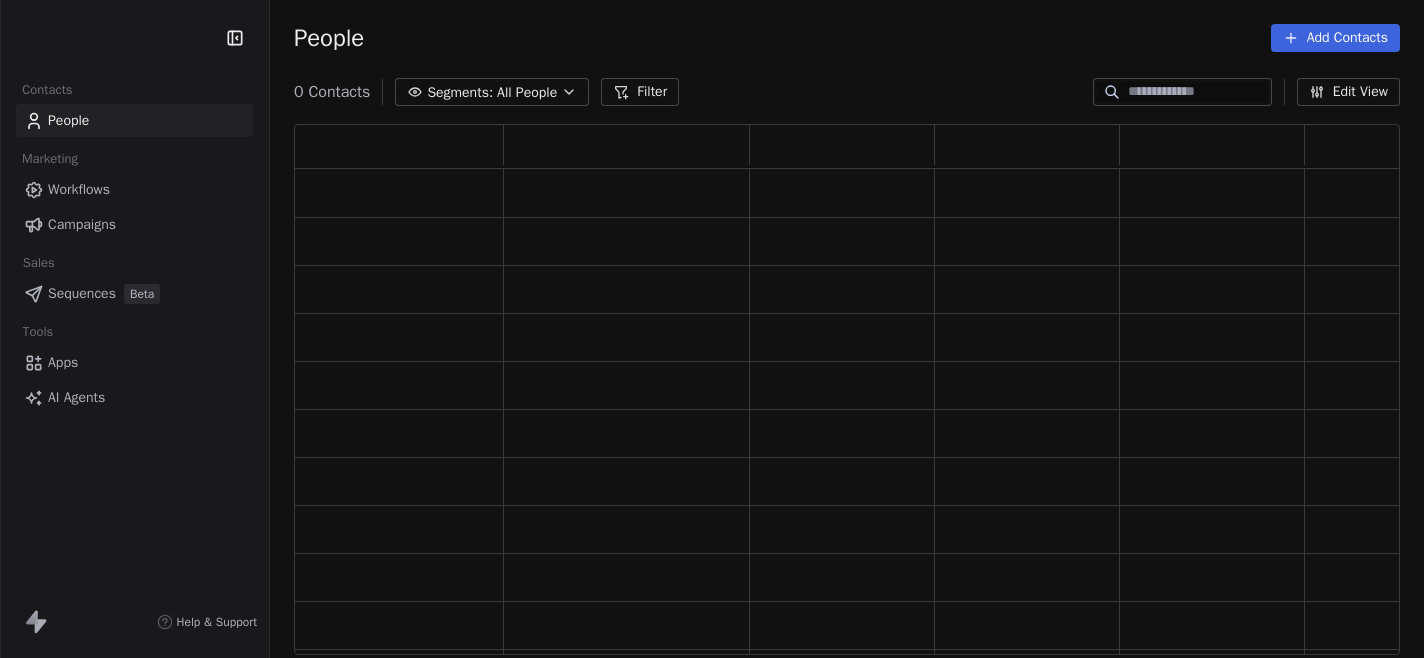 scroll, scrollTop: 0, scrollLeft: 0, axis: both 